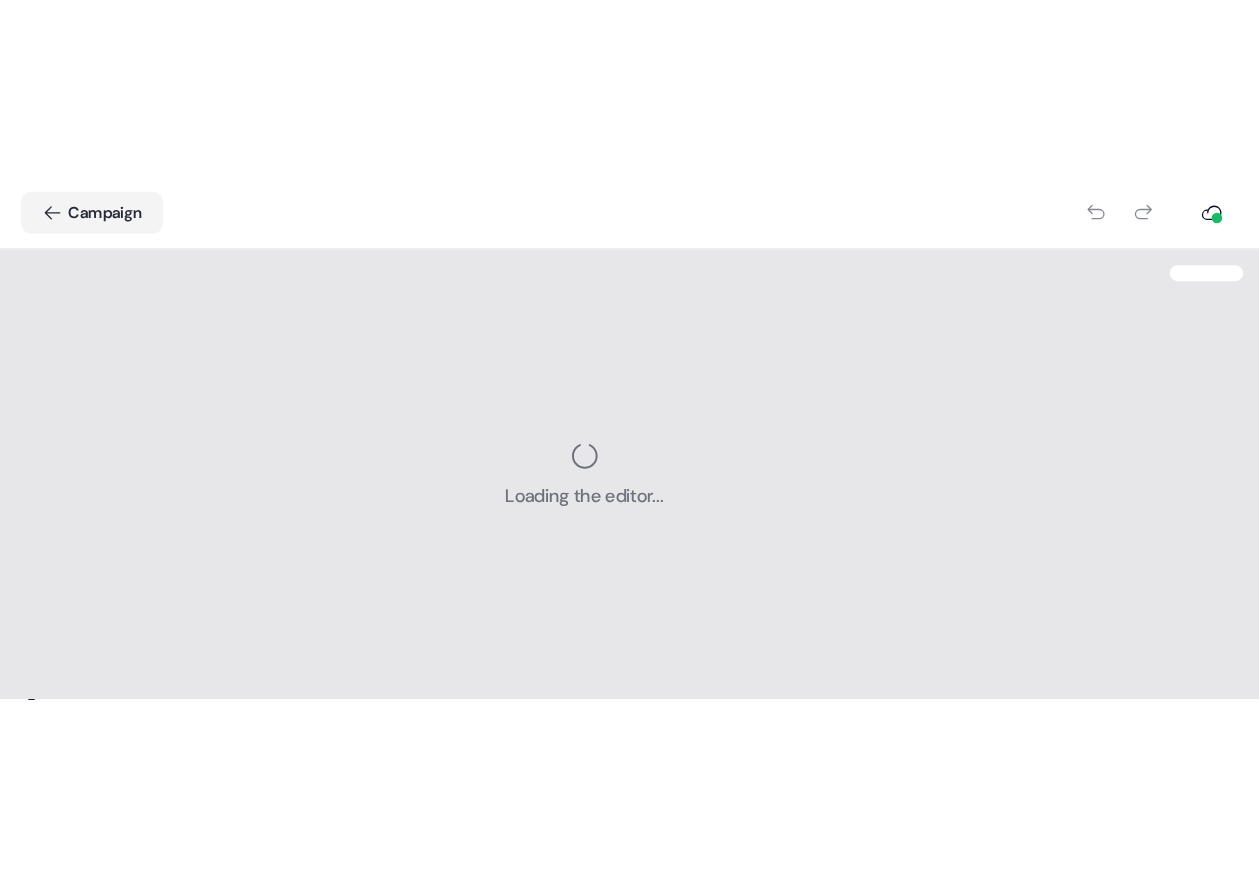 scroll, scrollTop: 0, scrollLeft: 0, axis: both 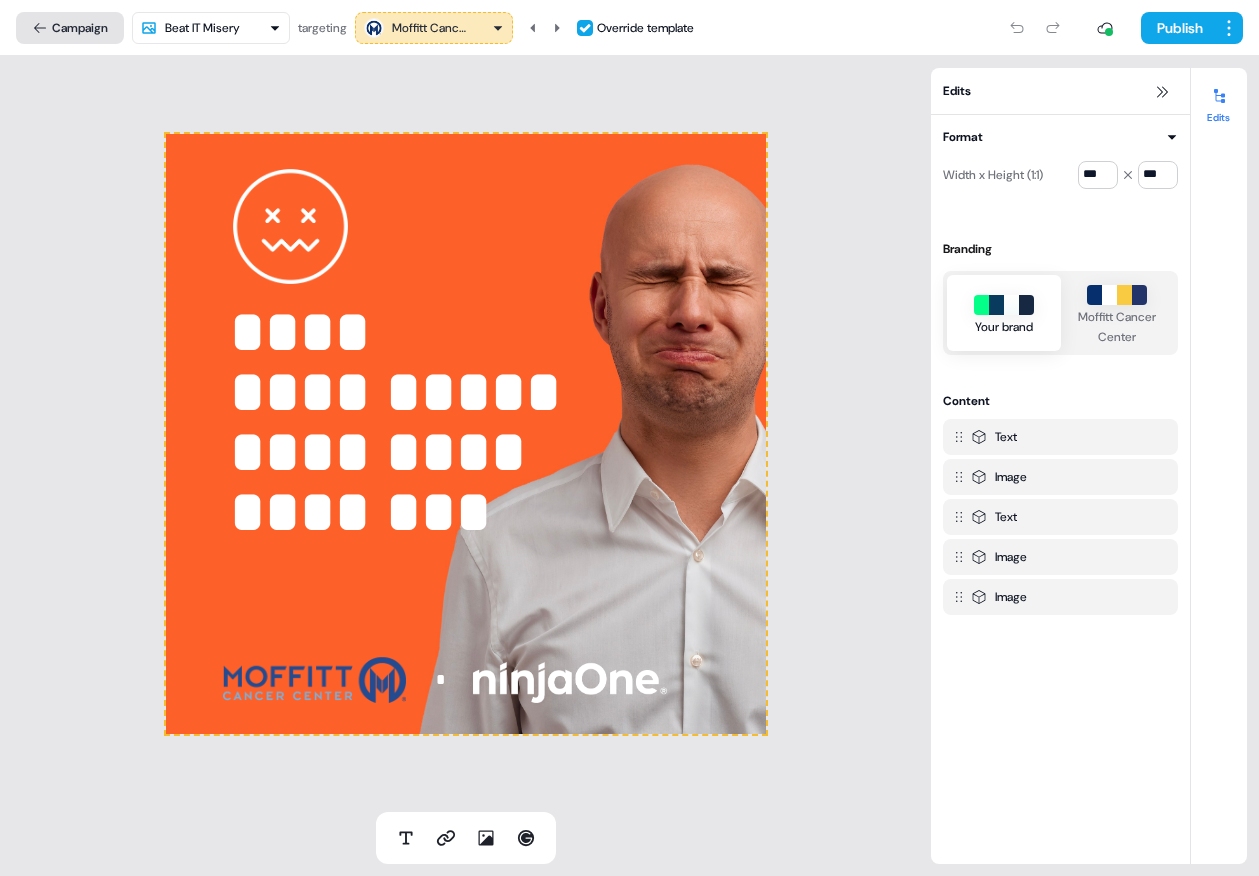 click on "Campaign" at bounding box center [70, 28] 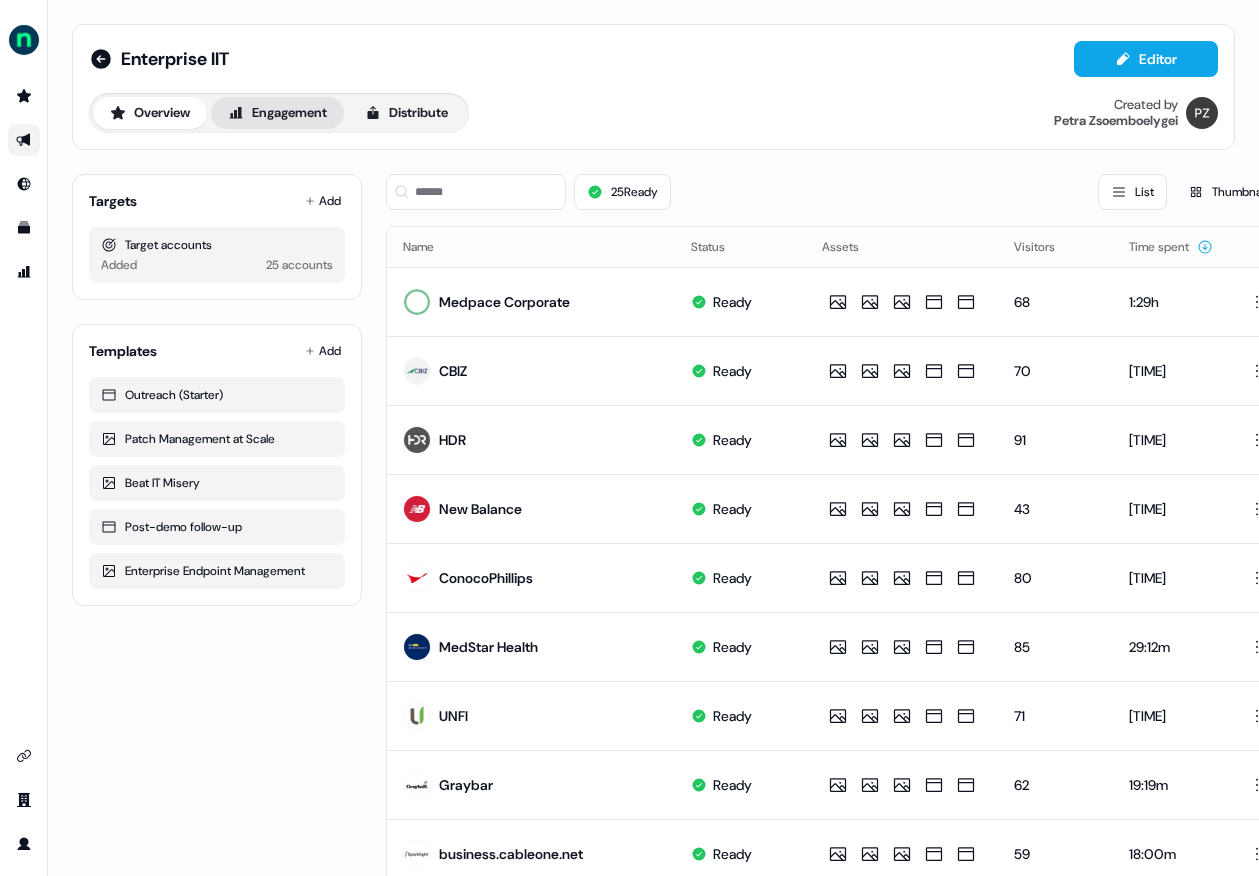 click on "Engagement" at bounding box center [277, 113] 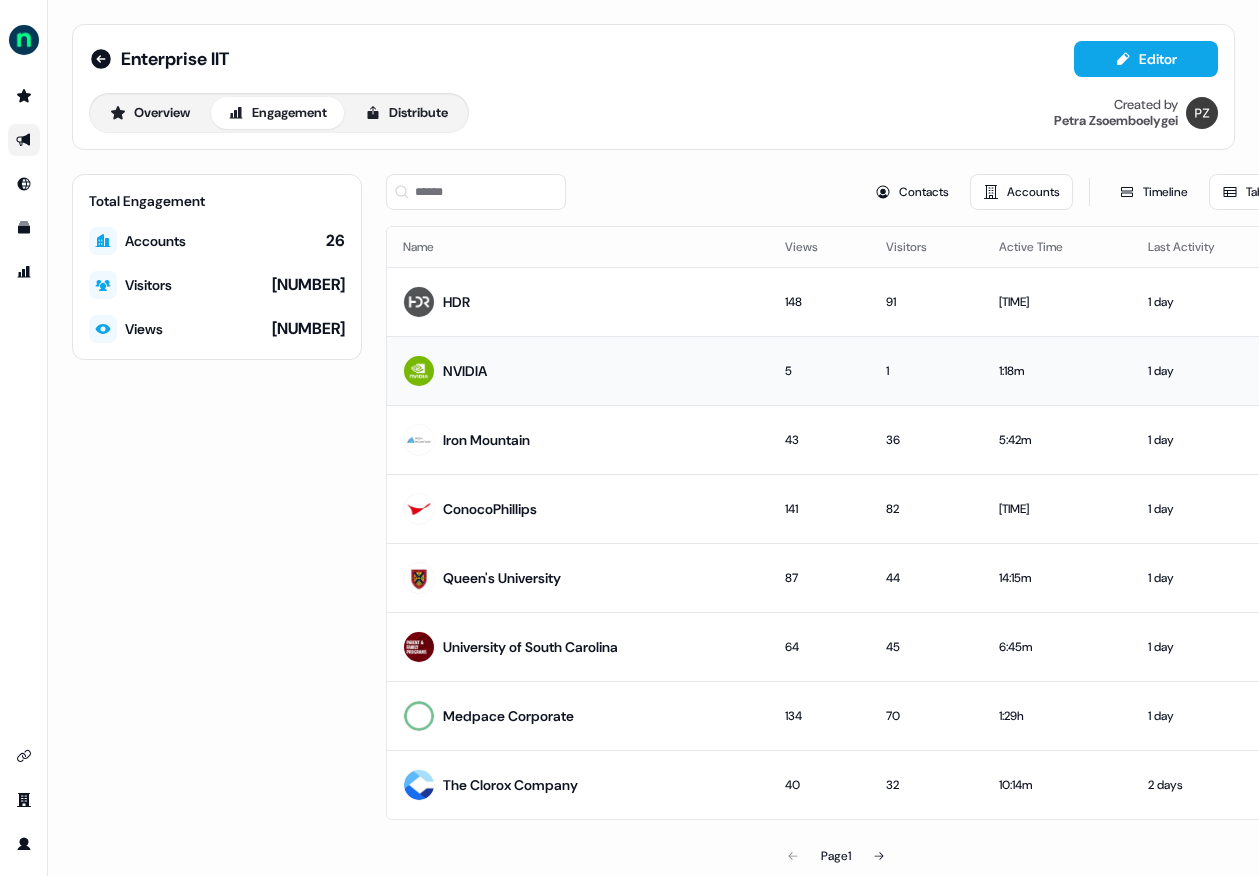 scroll, scrollTop: 30, scrollLeft: 0, axis: vertical 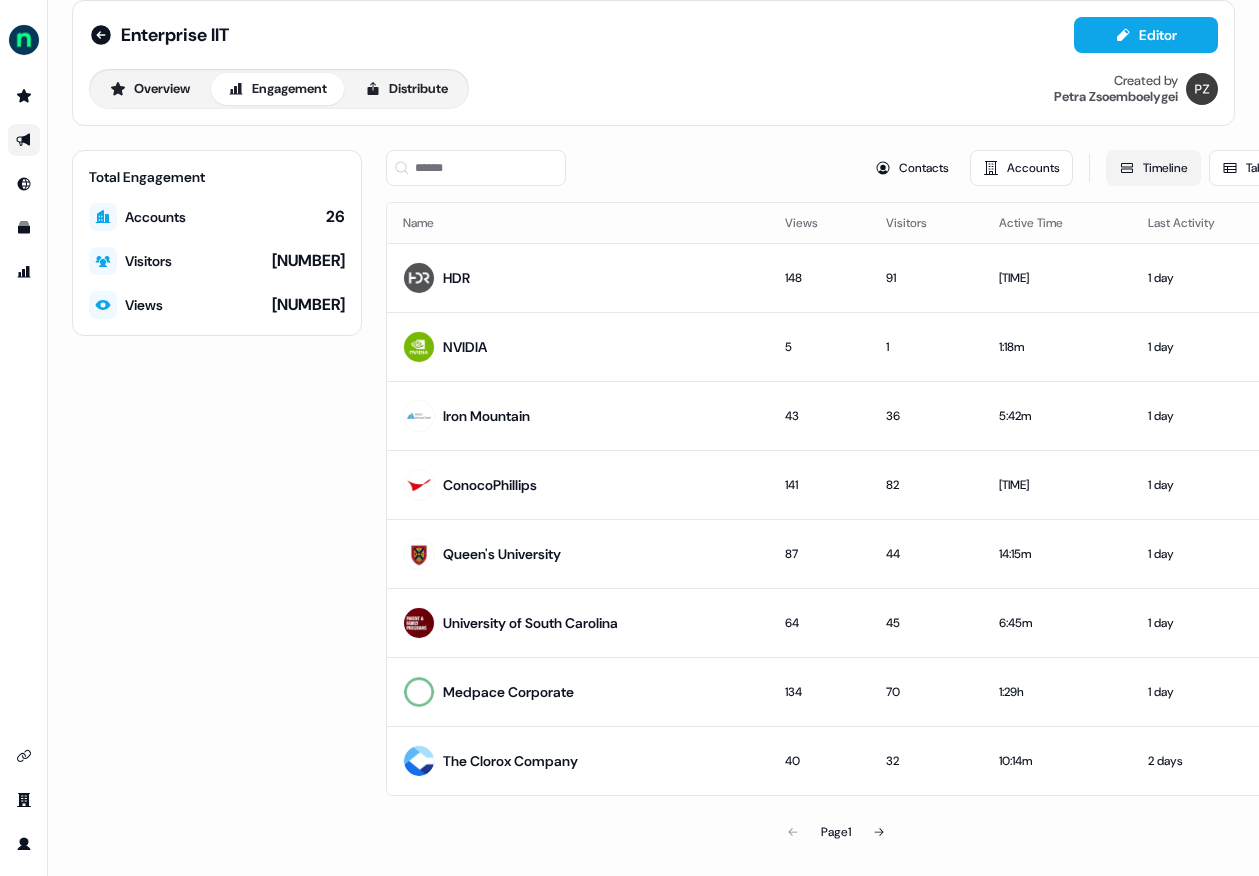 click on "Timeline" at bounding box center [1153, 168] 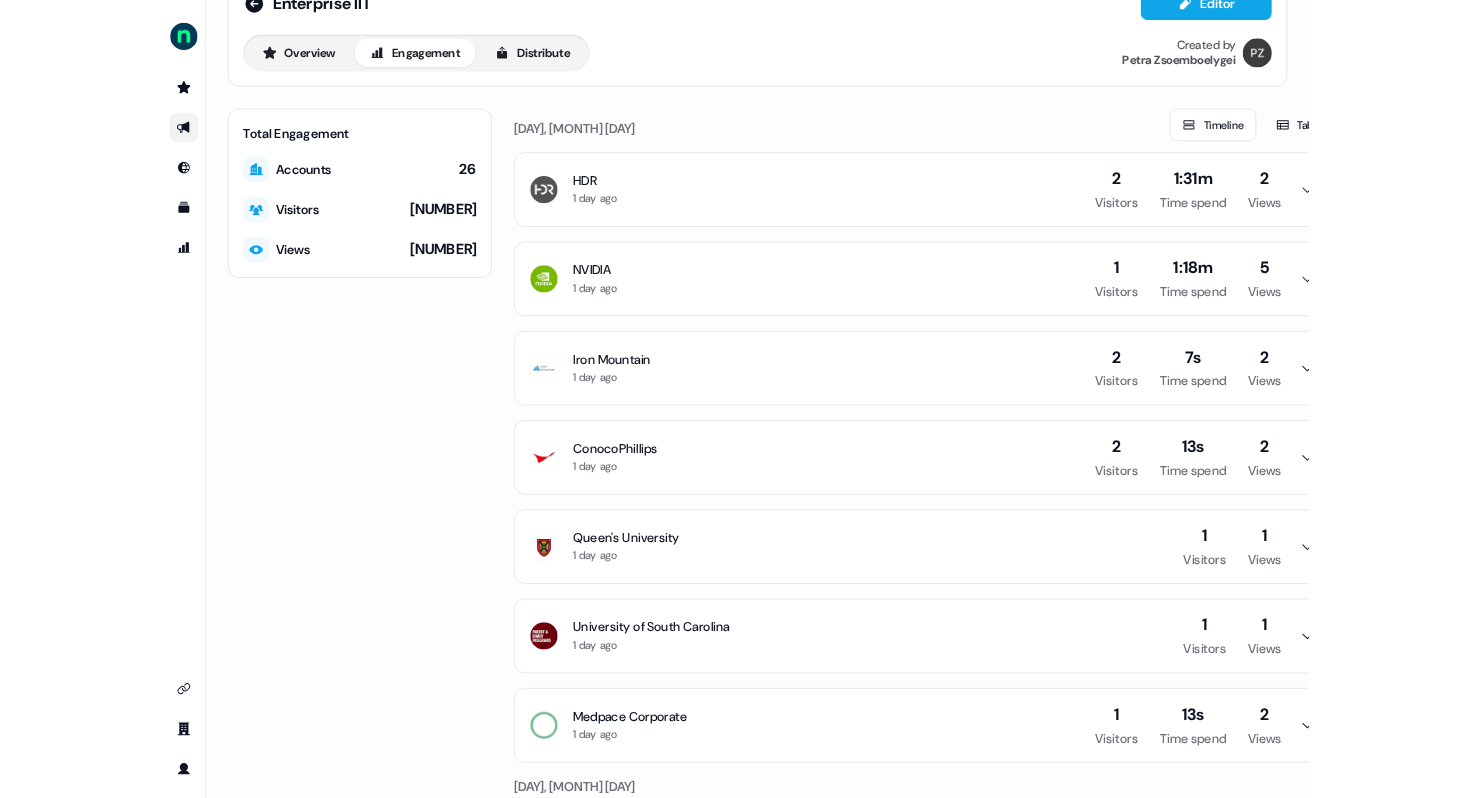 scroll, scrollTop: 0, scrollLeft: 0, axis: both 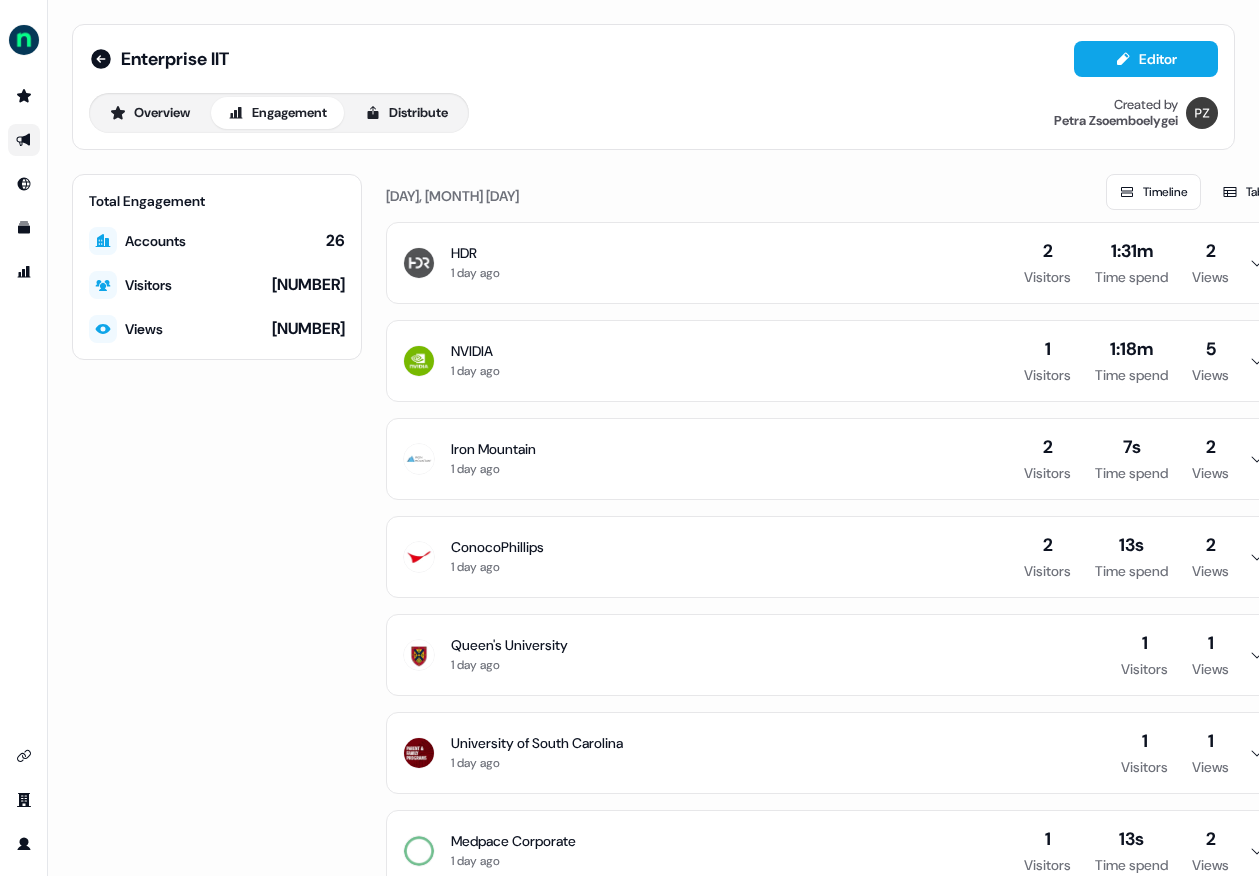 click 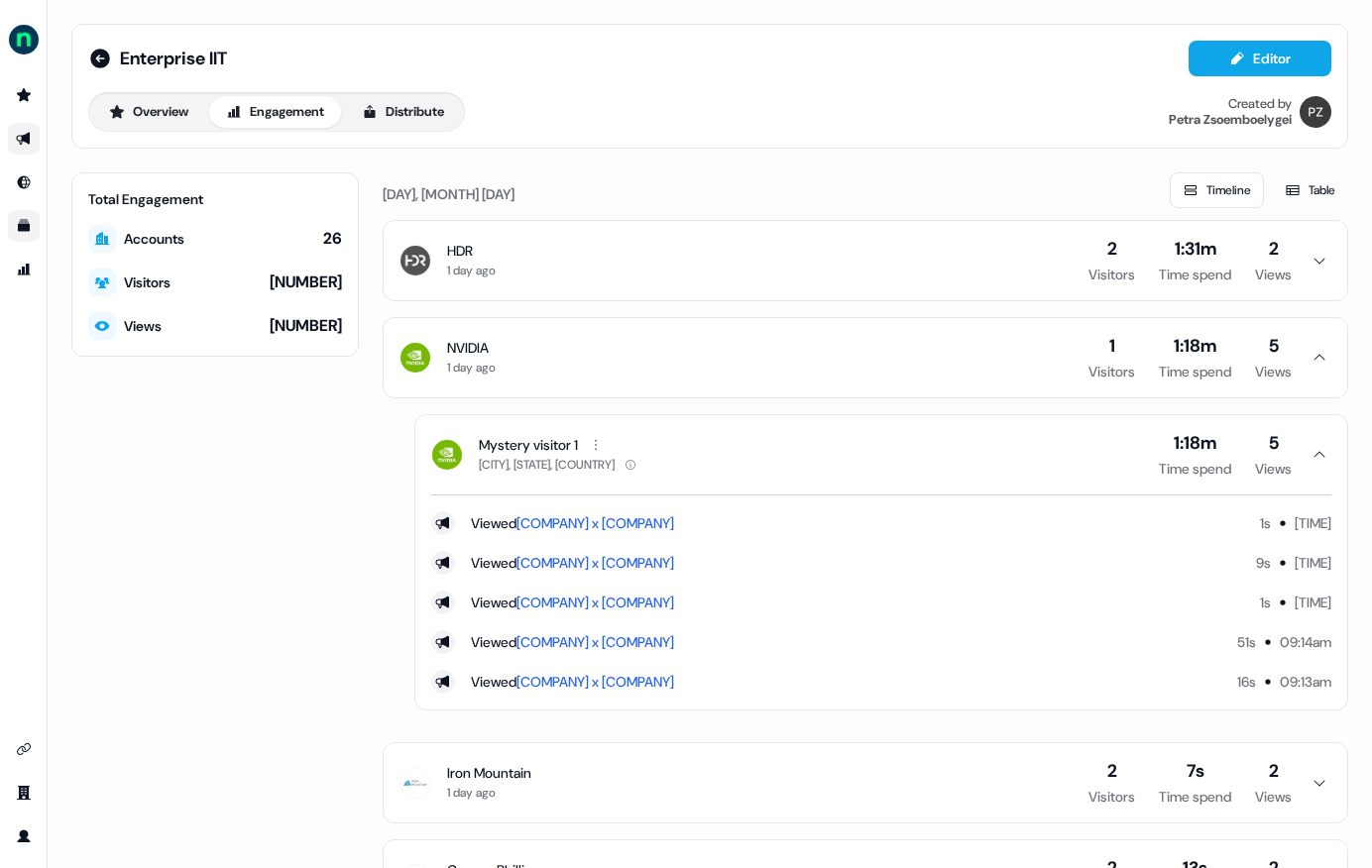 click at bounding box center [24, 226] 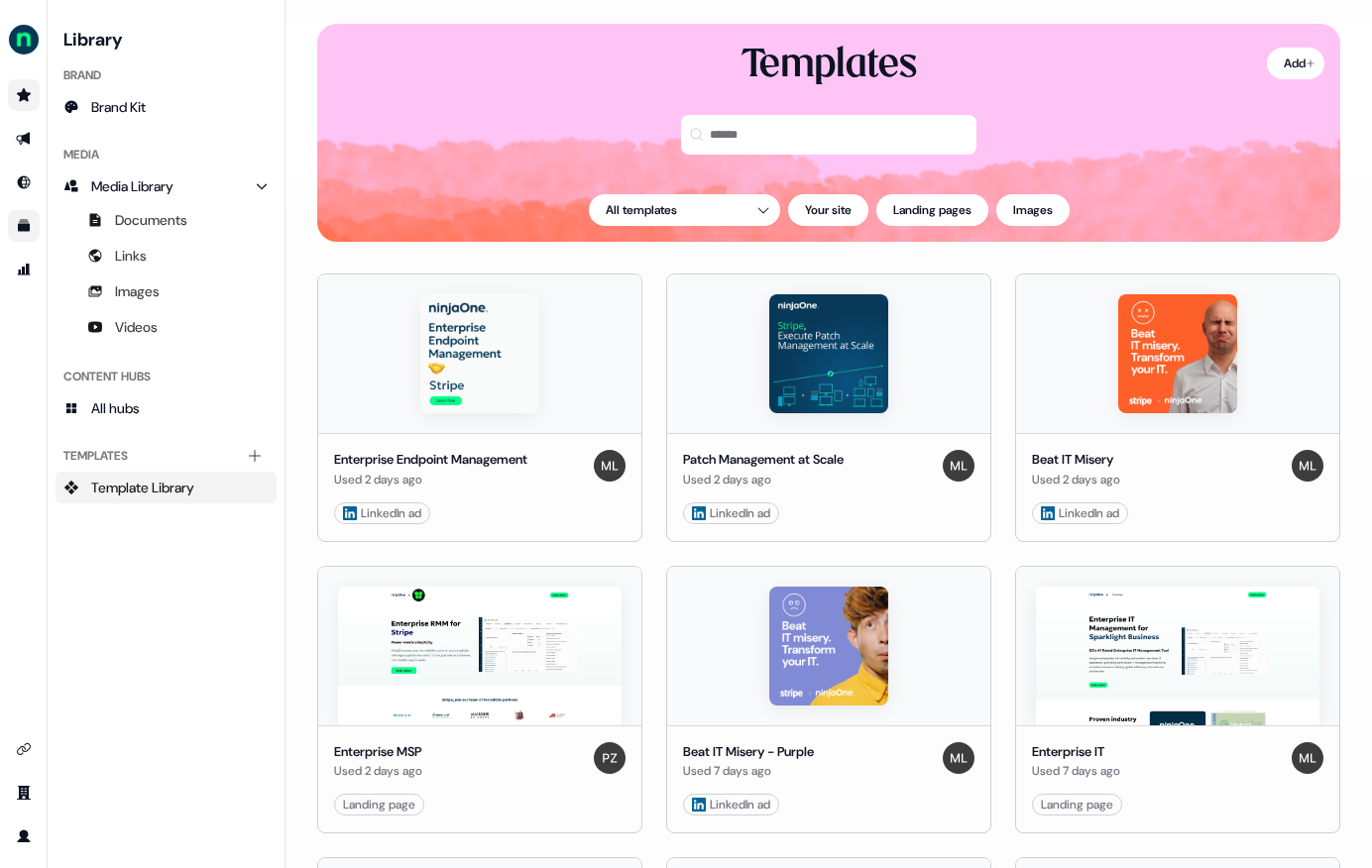 click at bounding box center [24, 95] 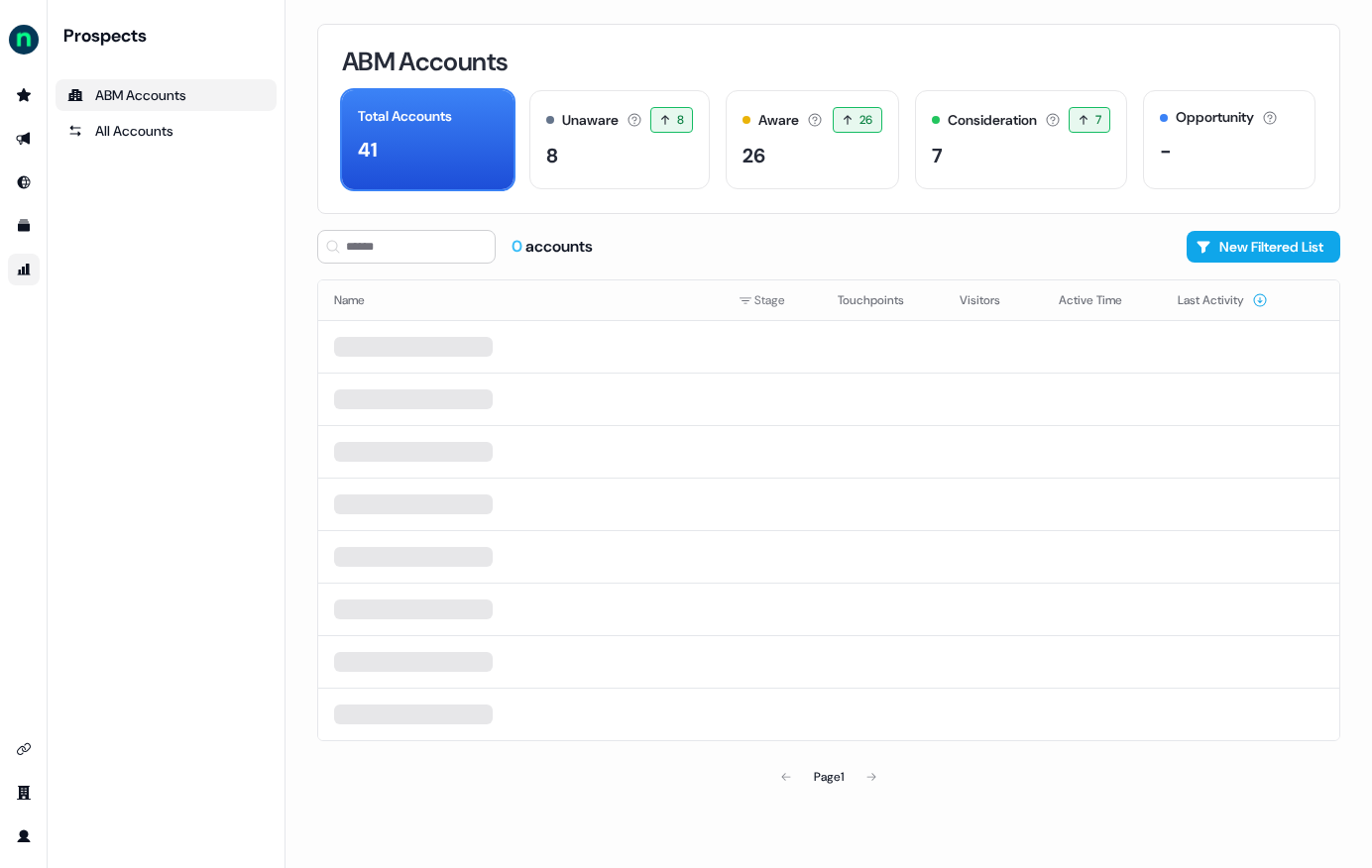 click at bounding box center (24, 270) 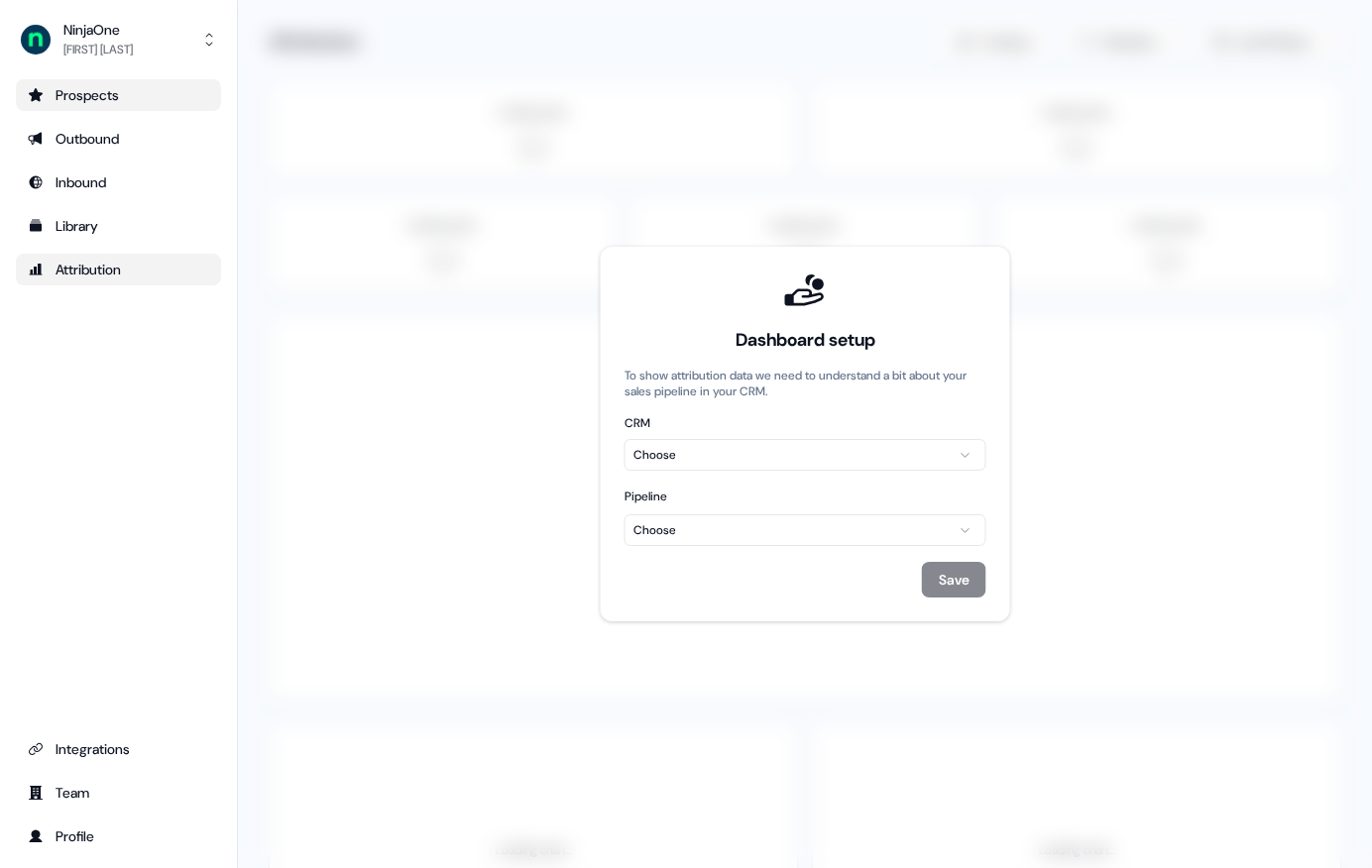 click on "Prospects" at bounding box center [118, 95] 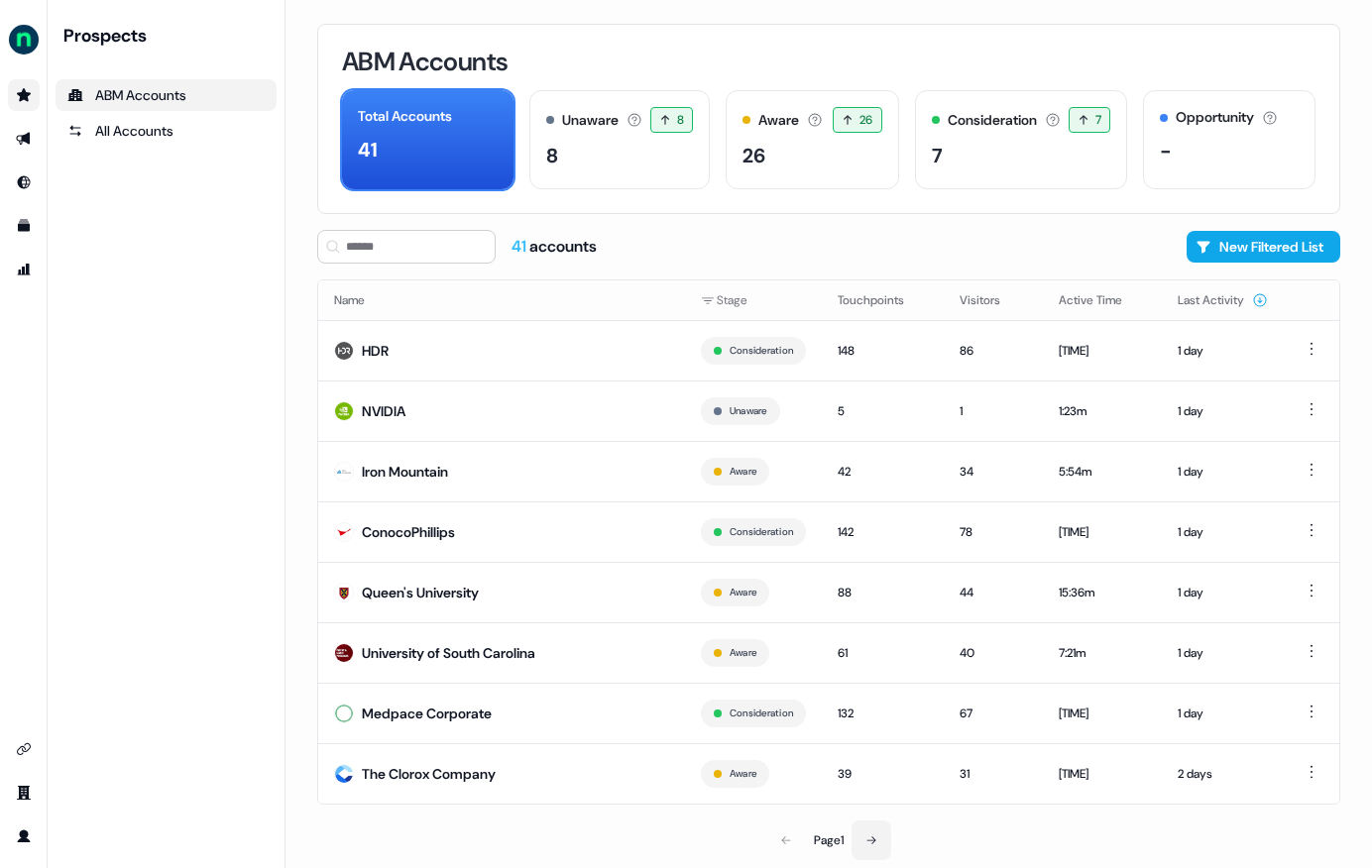 click 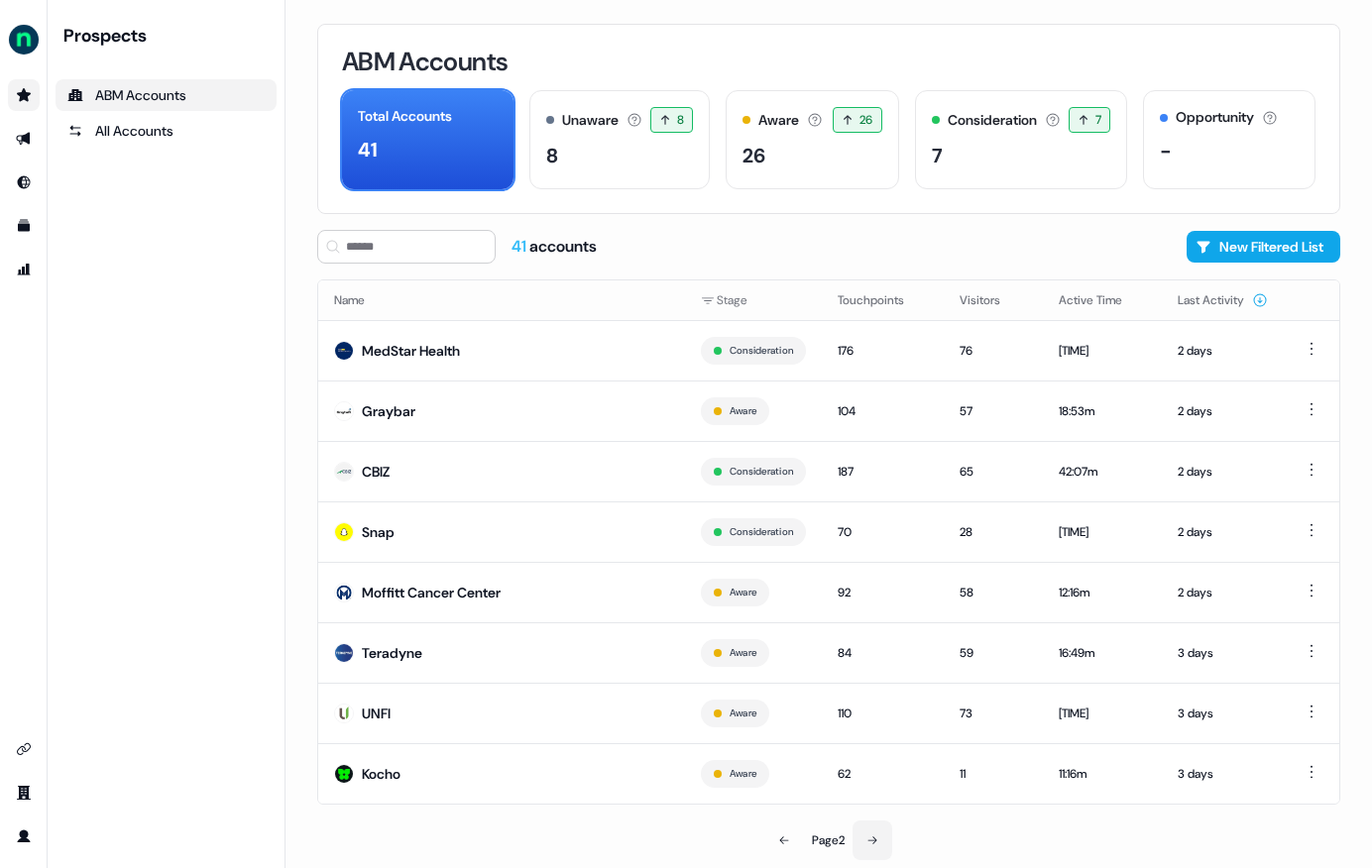 click 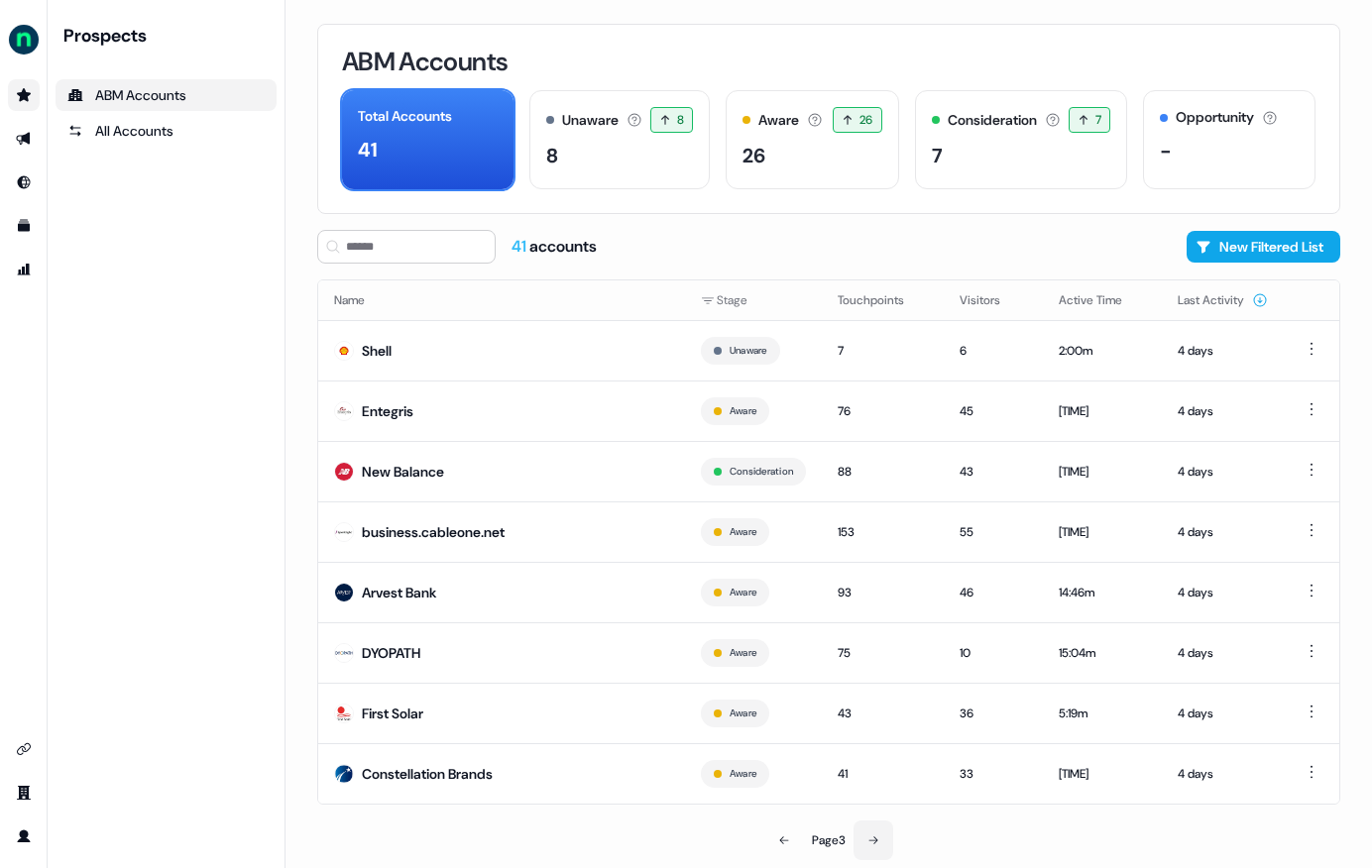 click 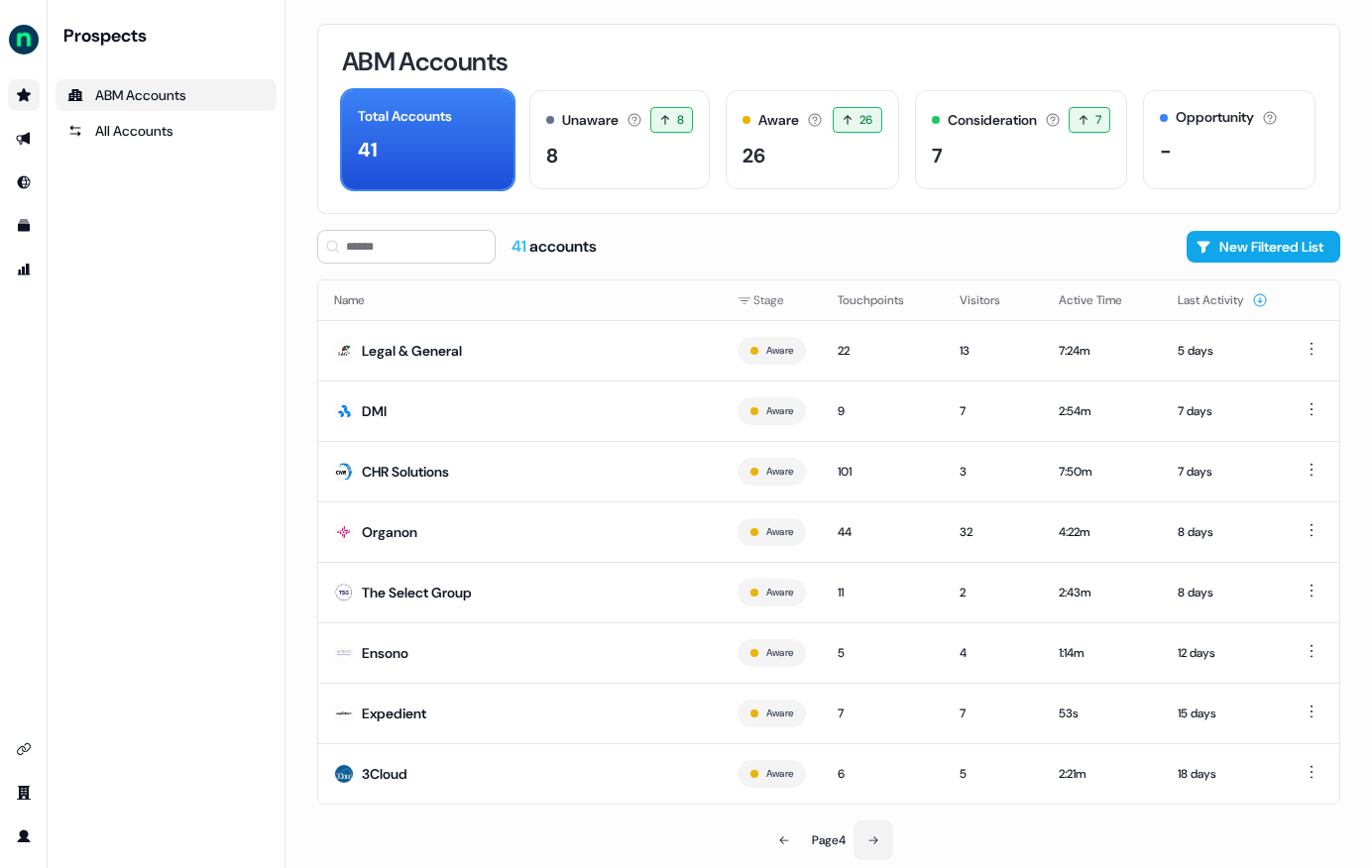 click 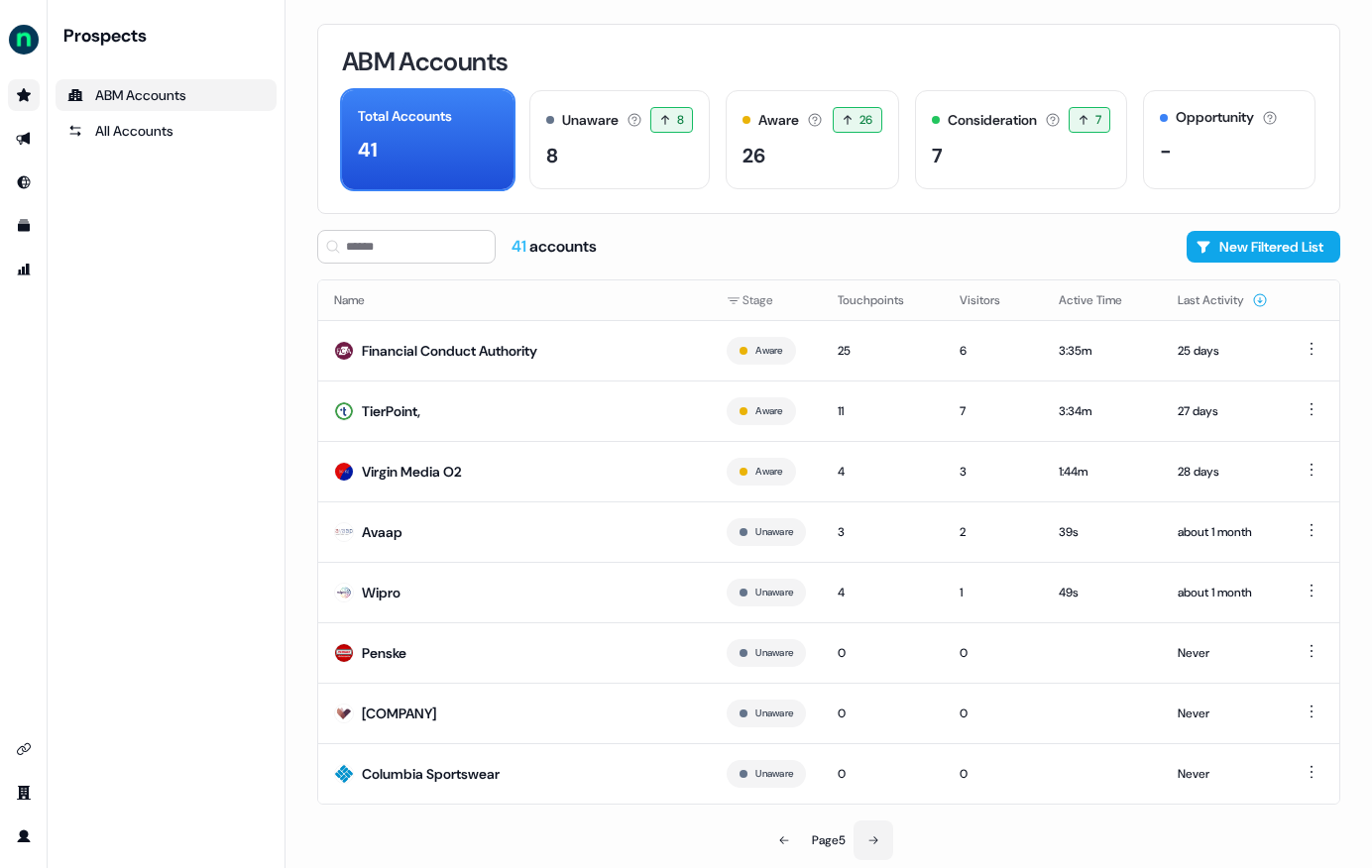 click 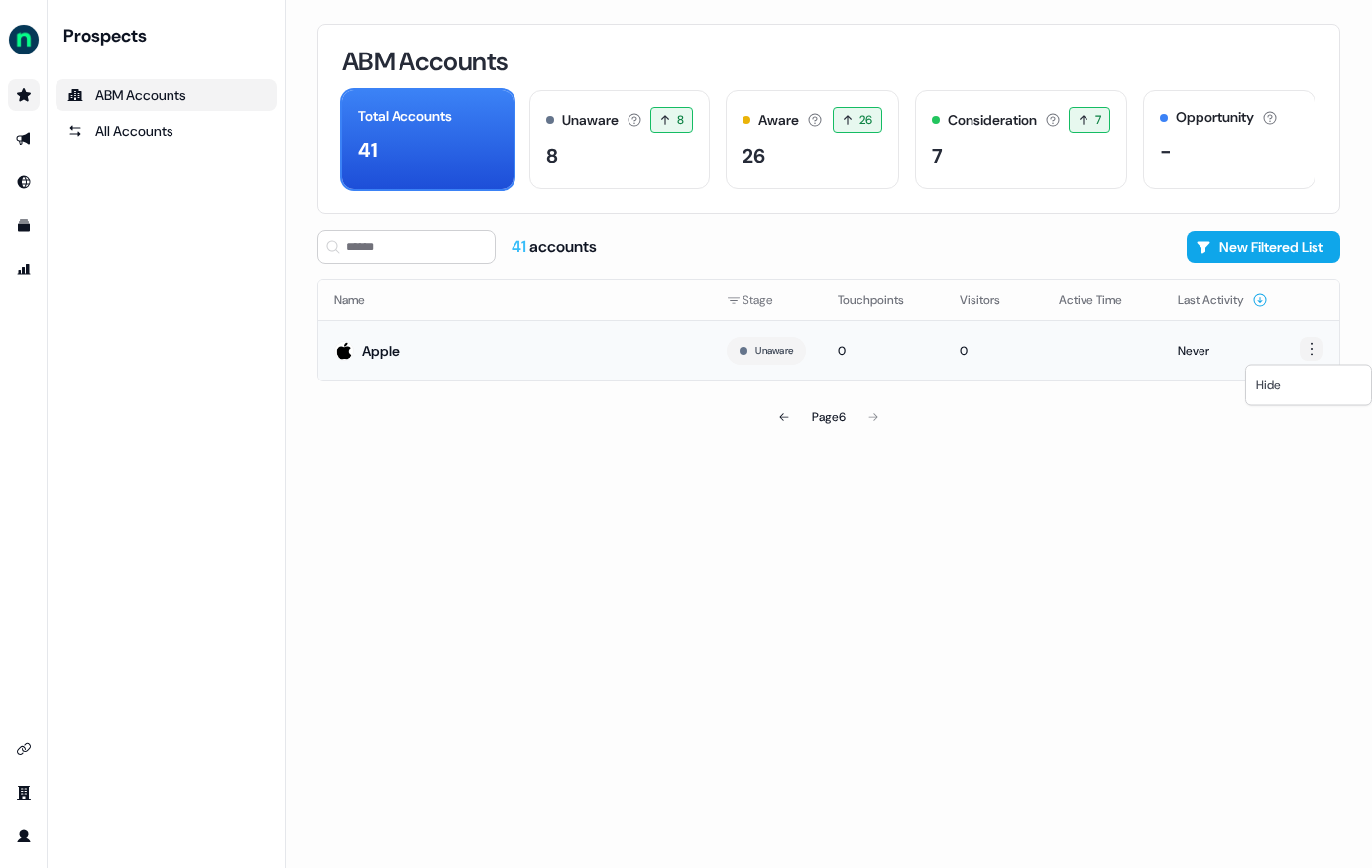 click on "For the best experience switch devices to a bigger screen. Go to Userled.io Prospects ABM Accounts All Accounts Loading... ABM Accounts Total Accounts [NUMBER] Unaware The default stage all accounts start in.  [NUMBER] [NUMBER] [TERM] [TERM] [TERM] [TERM] [TERM] [TERM] [TERM] [TERM] [TERM] [TERM] [TERM] Aware Accounts with [NUMBER] [TERM] [TERM] or significant LinkedIn ad engagement!  [NUMBER] [NUMBER] [TERM] [TERM] [TERM] [TERM] [TERM] [TERM] [TERM] [TERM] [TERM] [TERM] [TERM] Consideration Accounts with [NUMBER] [TERM] [TERM] [TERM] and [NUMBER] [TERM] [TERM] in the last [NUMBER] days, or a meeting booked in the last [NUMBER] days.  [NUMBER] [NUMBER] [TERM] [TERM] [TERM] [TERM] [TERM] [TERM] [TERM] [TERM] [TERM] [TERM] [TERM] Opportunity Accounts that have an opportunity which hasn't closed yet. - [NUMBER]   [TERM] New Filtered List Name Stage Touchpoints Visitors Active Time Last Activity Apple Unaware [NUMBER] [NUMBER] Never Page  [NUMBER] Hide" at bounding box center (686, 434) 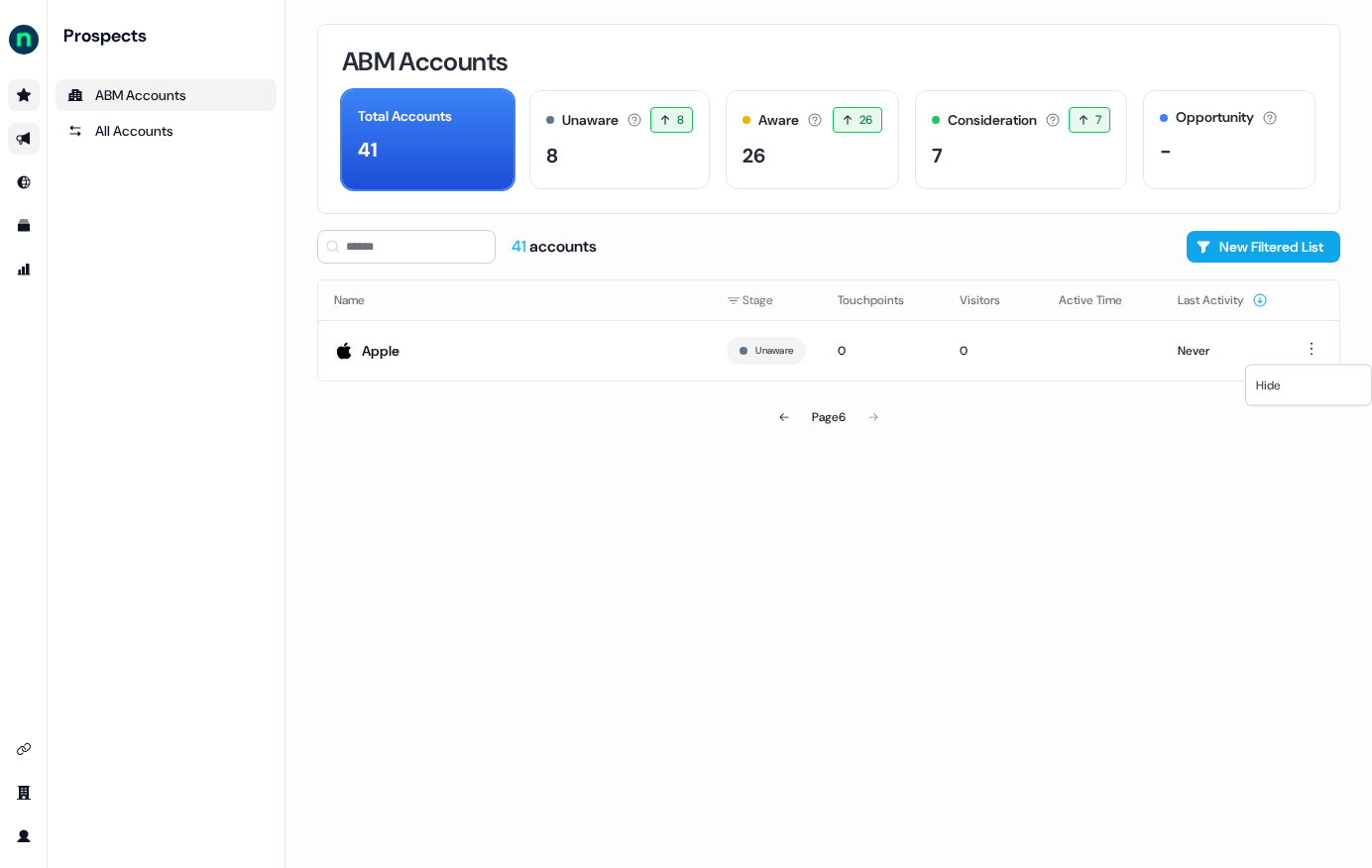 click on "For the best experience switch devices to a bigger screen. Go to Userled.io Prospects ABM Accounts All Accounts Loading... ABM Accounts Total Accounts [NUMBER] Unaware The default stage all accounts start in.  [NUMBER] [NUMBER] [TERM] [TERM] [TERM] [TERM] [TERM] [TERM] [TERM] [TERM] [TERM] [TERM] [TERM] Aware Accounts with [NUMBER] [TERM] [TERM] or significant LinkedIn ad engagement!  [NUMBER] [NUMBER] [TERM] [TERM] [TERM] [TERM] [TERM] [TERM] [TERM] [TERM] [TERM] [TERM] [TERM] Consideration Accounts with [NUMBER] [TERM] [TERM] [TERM] and [NUMBER] [TERM] [TERM] in the last [NUMBER] days, or a meeting booked in the last [NUMBER] days.  [NUMBER] [NUMBER] [TERM] [TERM] [TERM] [TERM] [TERM] [TERM] [TERM] [TERM] [TERM] [TERM] [TERM] Opportunity Accounts that have an opportunity which hasn't closed yet. - [NUMBER]   [TERM] New Filtered List Name Stage Touchpoints Visitors Active Time Last Activity Apple Unaware [NUMBER] [NUMBER] Never Page  [NUMBER] Hide" at bounding box center [686, 434] 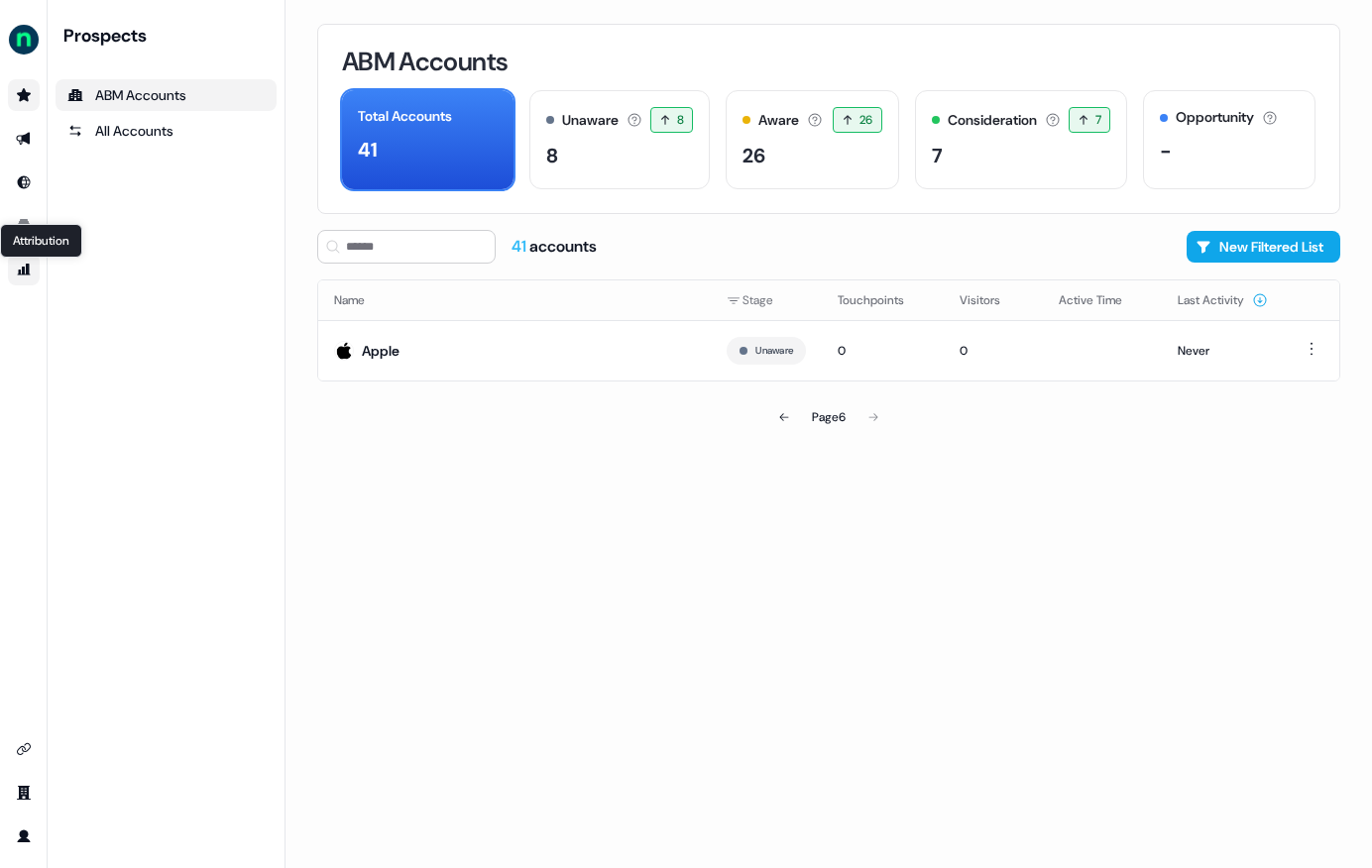 click 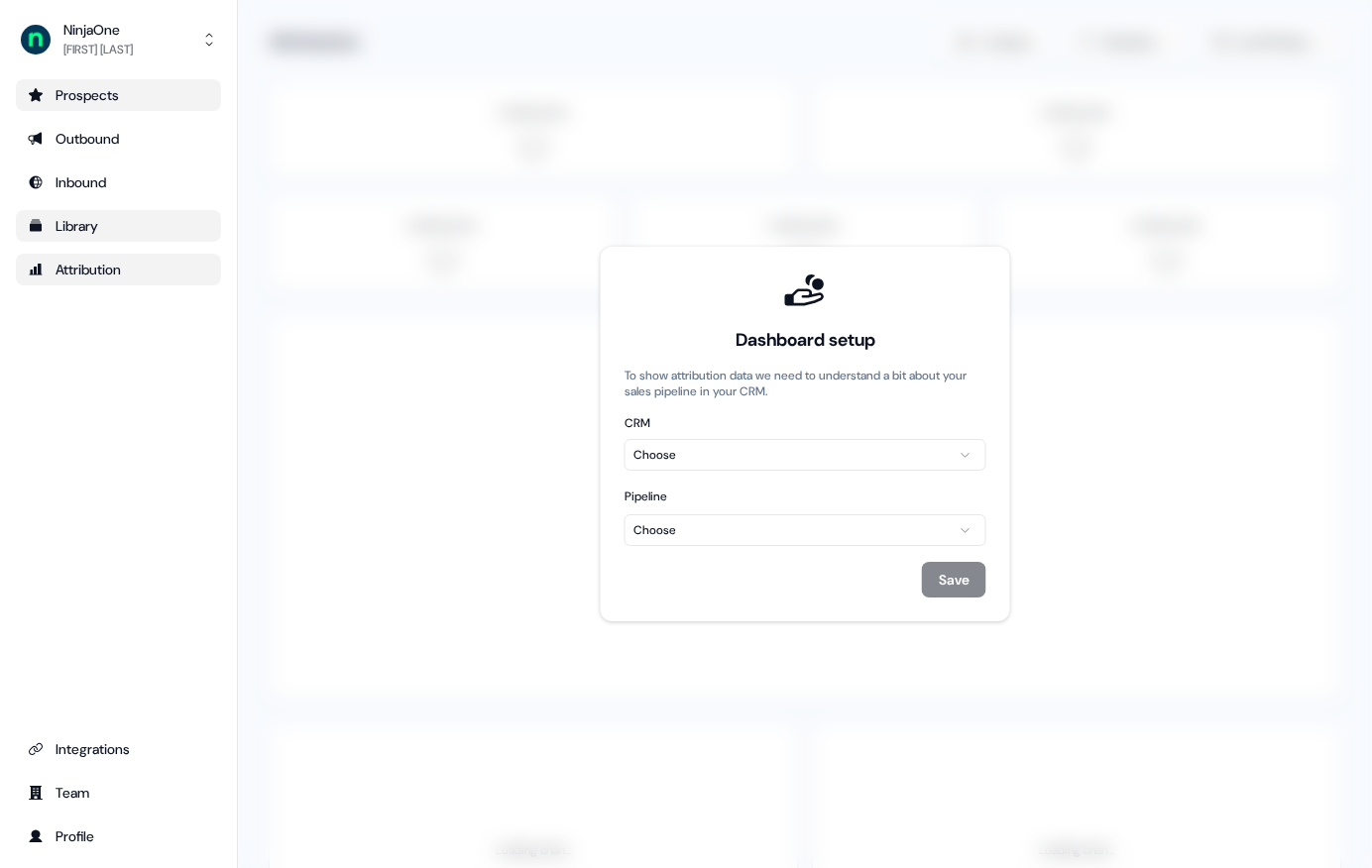 click on "Library" at bounding box center [118, 226] 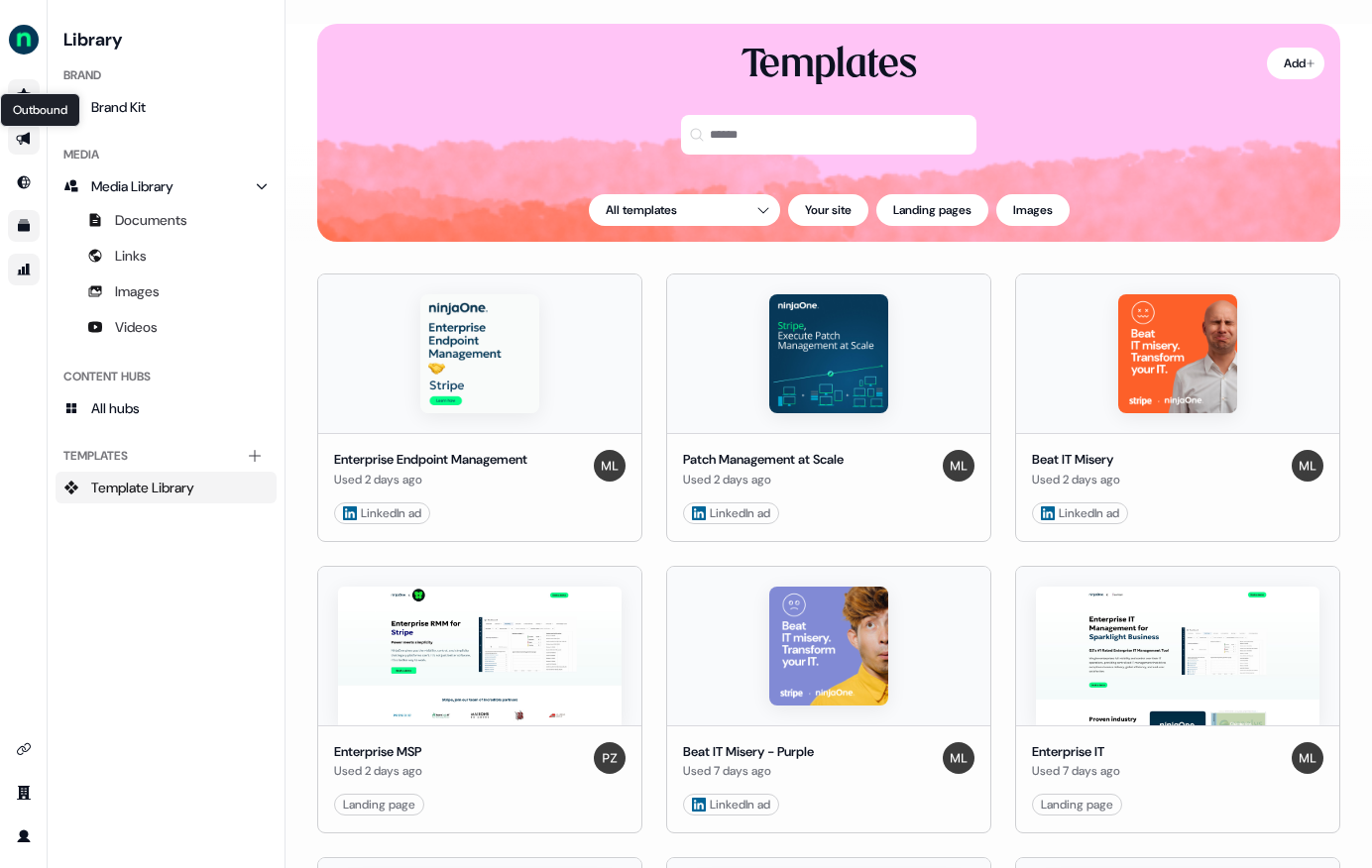 click 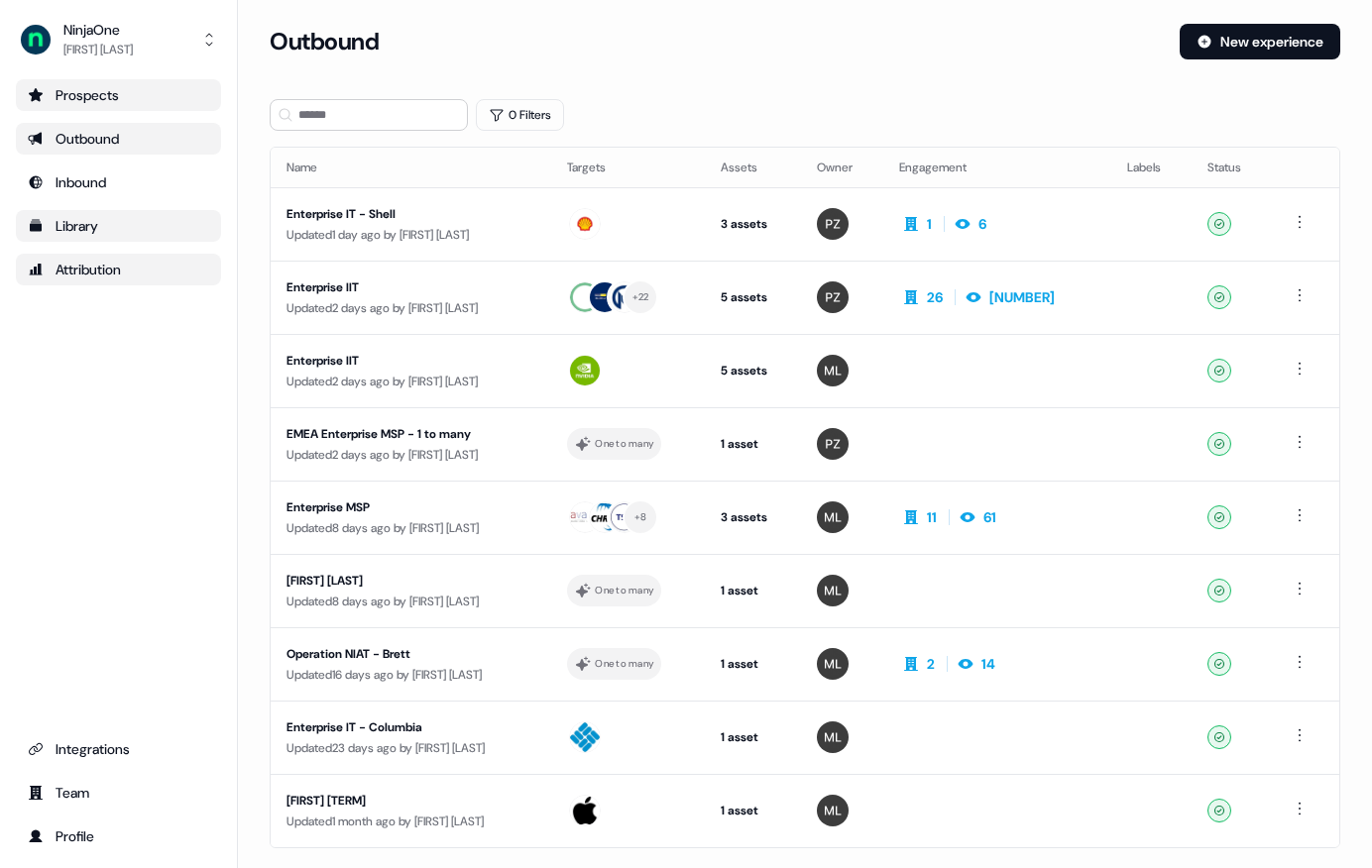 click on "Prospects" at bounding box center [118, 95] 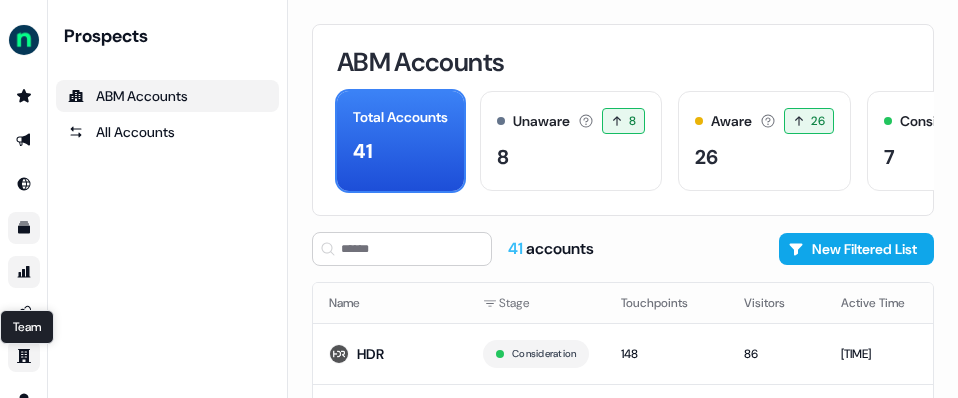 click 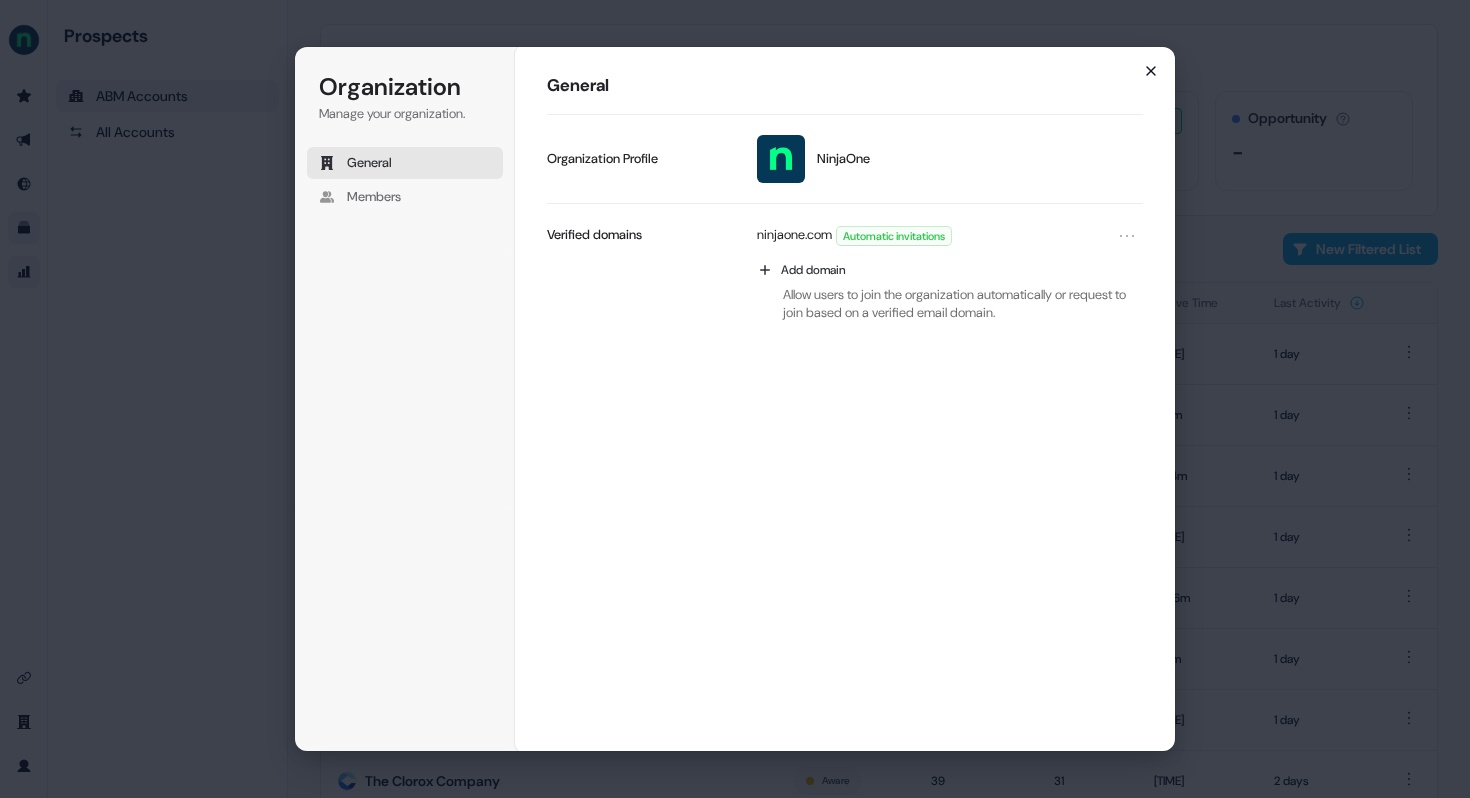 click 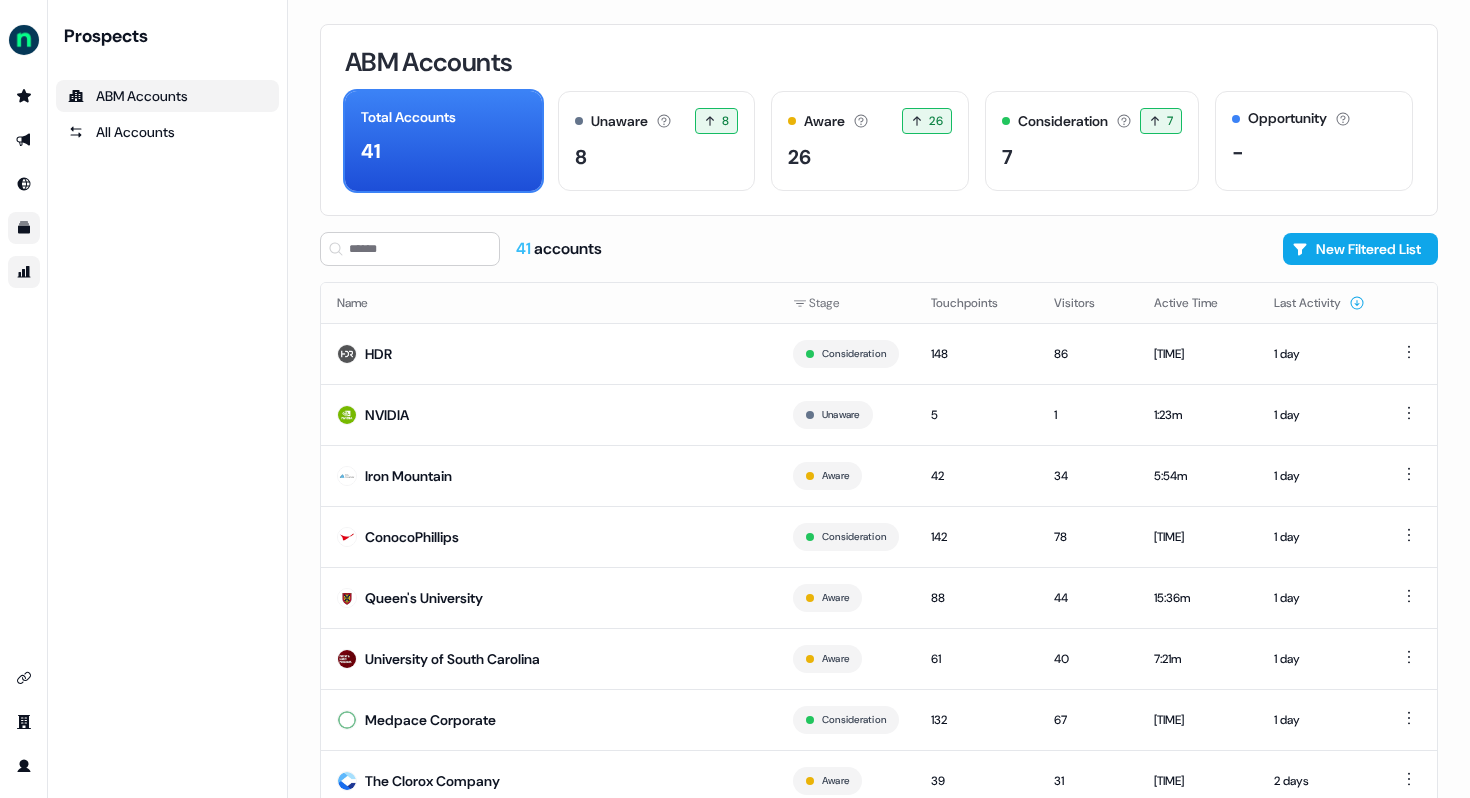 click at bounding box center (24, 272) 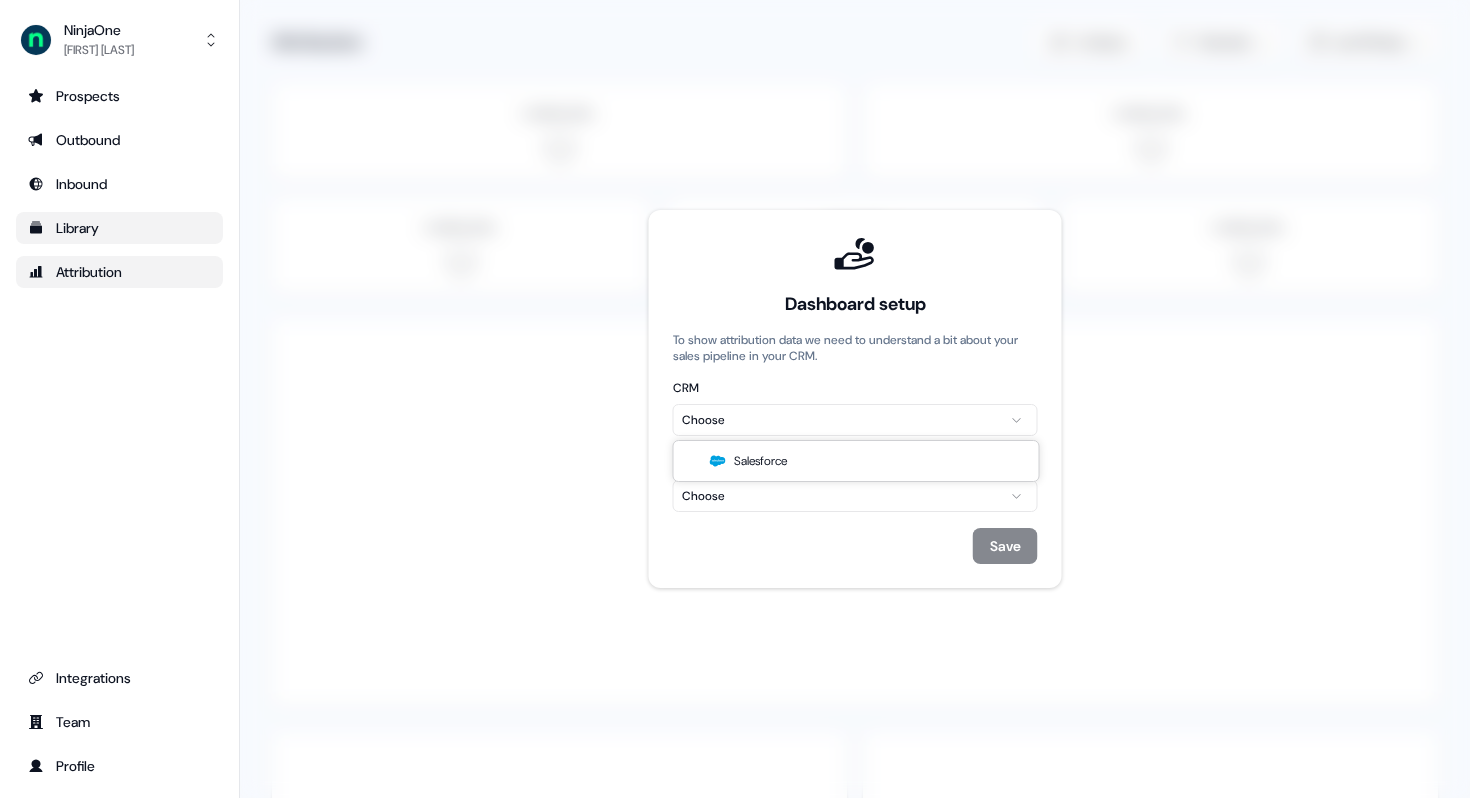 click on "For the best experience switch devices to a bigger screen. Go to Userled.io NinjaOne [FIRST] [LAST] Prospects Outbound Inbound Library Attribution Integrations Team Profile Dashboard setup To show attribution data we need to understand a bit about your sales pipeline in your CRM. CRM Choose Pipeline Choose Save Loading... Attribution Configure Channels   Last 90 days Loading stats... Loading stats... Loading stats... Loading stats... Loading stats... Loading table... Loading chart... Loading chart... Loading table... Salesforce" at bounding box center [735, 399] 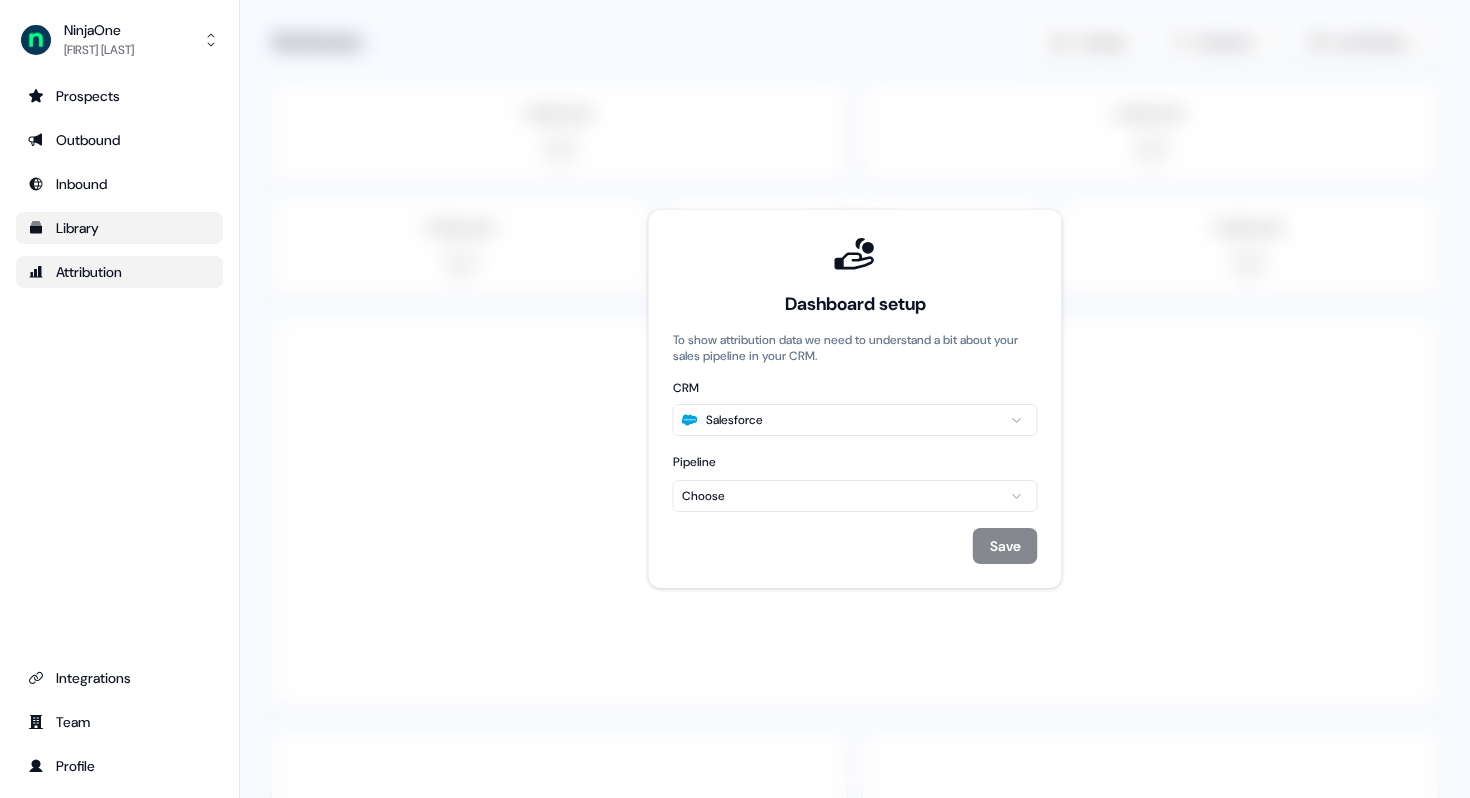 click on "For the best experience switch devices to a bigger screen. Go to Userled.io NinjaOne [FIRST] [LAST] Prospects Outbound Inbound Library Attribution Integrations Team Profile Dashboard setup To show attribution data we need to understand a bit about your sales pipeline in your CRM. CRM Salesforce Pipeline Choose Save Loading... Attribution Configure Channels   Last 90 days Loading stats... Loading stats... Loading stats... Loading stats... Loading stats... Loading table... Loading chart... Loading chart... Loading table..." at bounding box center [735, 399] 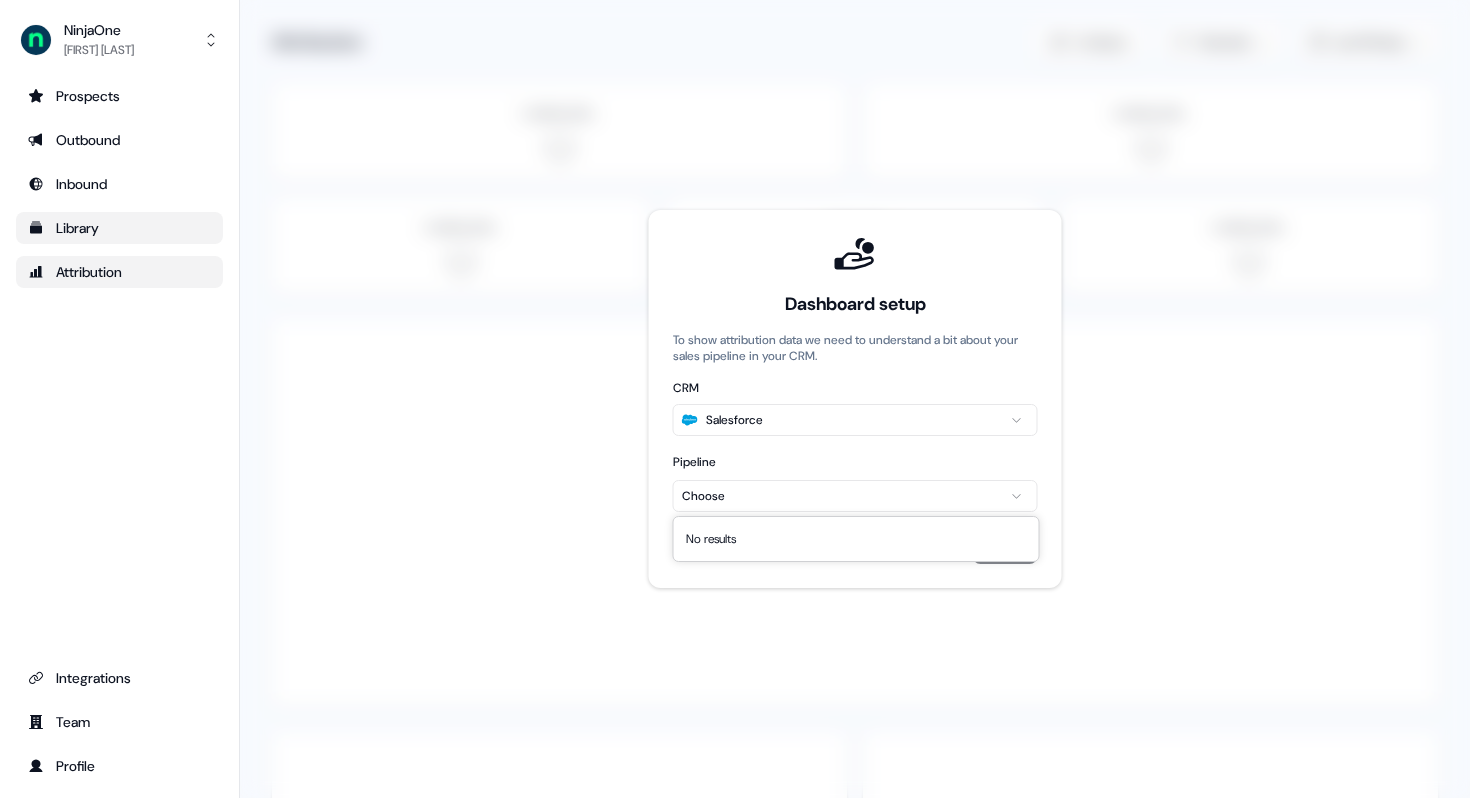 click on "No results" at bounding box center (856, 539) 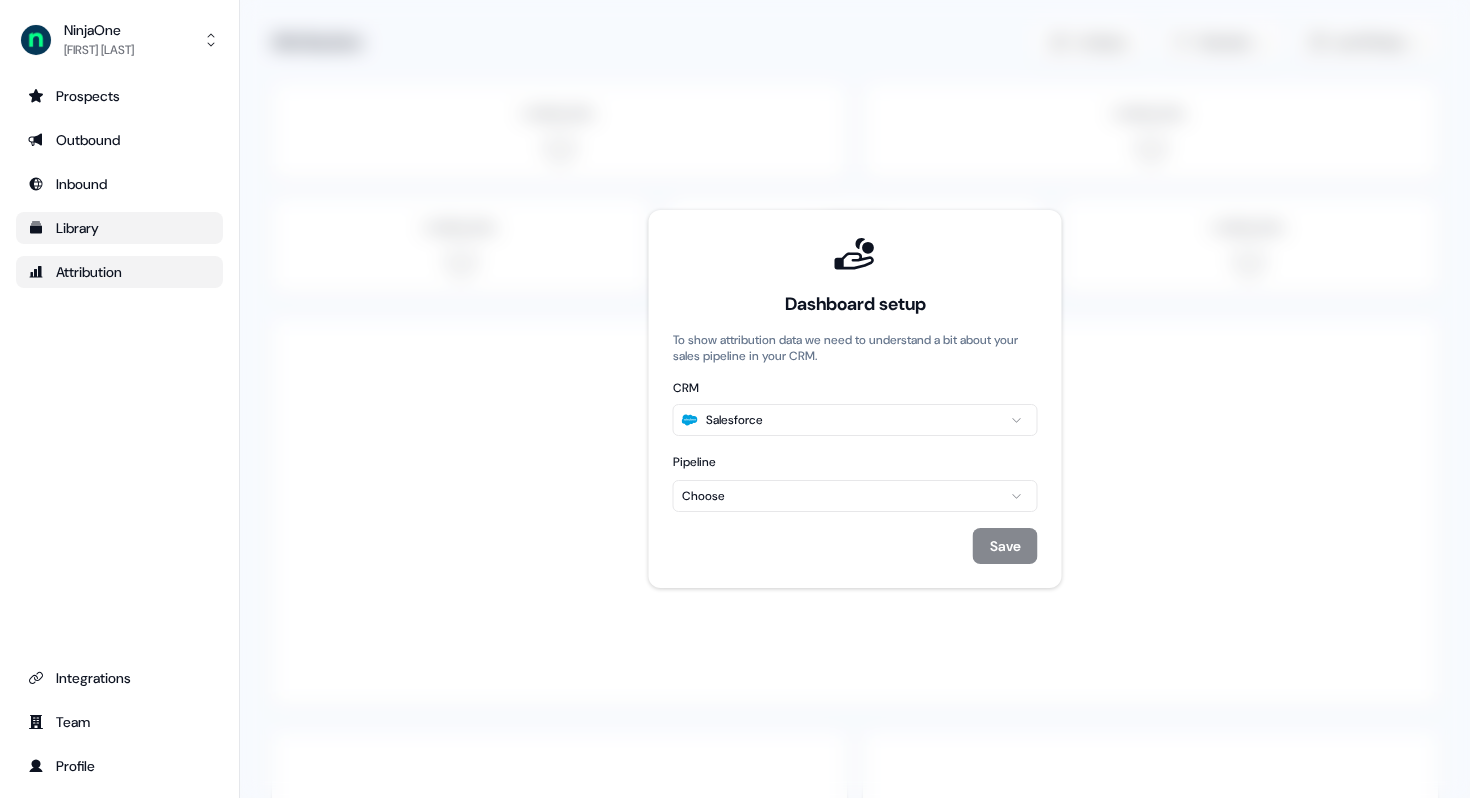 click on "For the best experience switch devices to a bigger screen. Go to Userled.io NinjaOne [FIRST] [LAST] Prospects Outbound Inbound Library Attribution Integrations Team Profile Dashboard setup To show attribution data we need to understand a bit about your sales pipeline in your CRM. CRM Salesforce Pipeline Choose Save Loading... Attribution Configure Channels   Last 90 days Loading stats... Loading stats... Loading stats... Loading stats... Loading stats... Loading table... Loading chart... Loading chart... Loading table..." at bounding box center (735, 399) 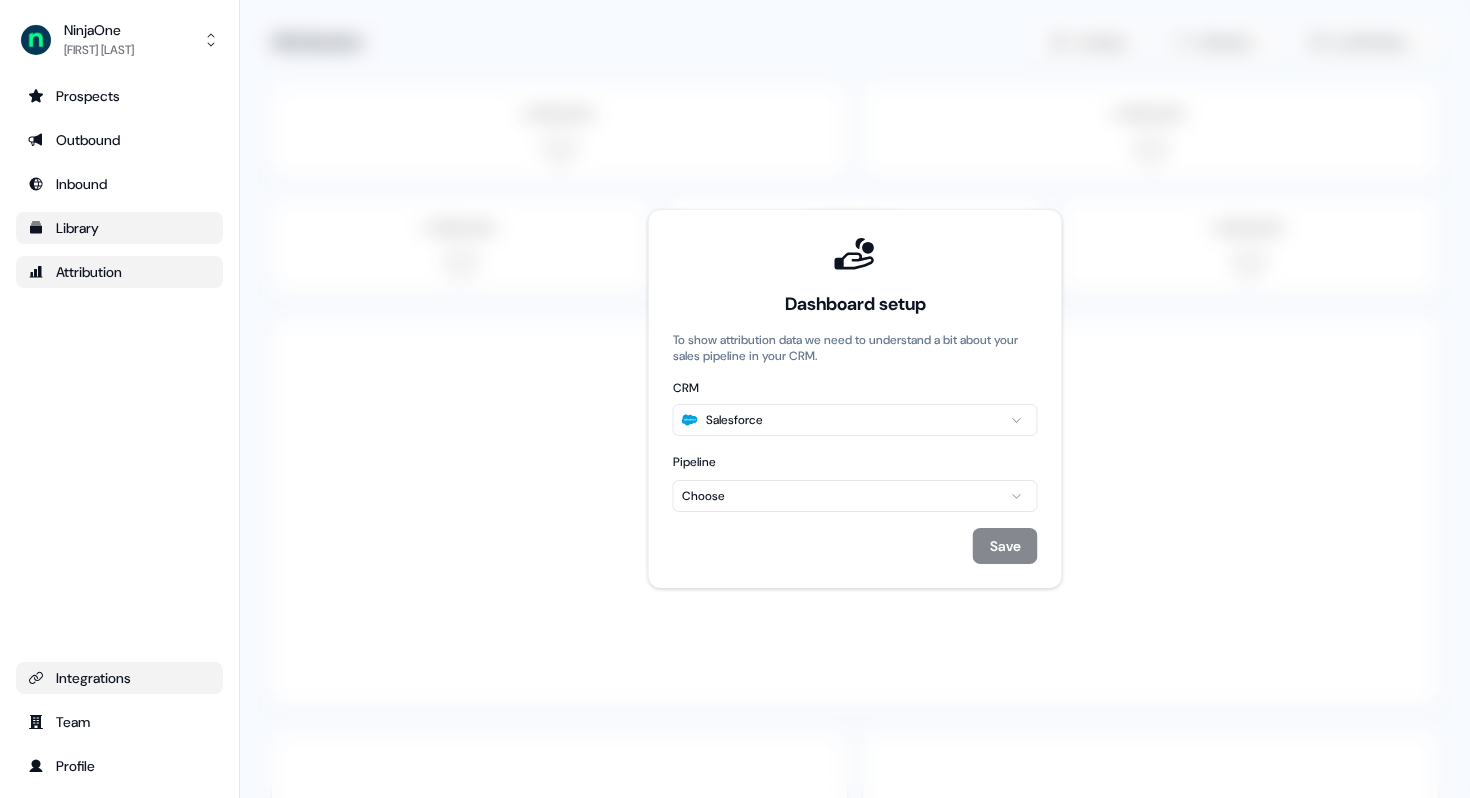 click on "Integrations" at bounding box center [119, 678] 